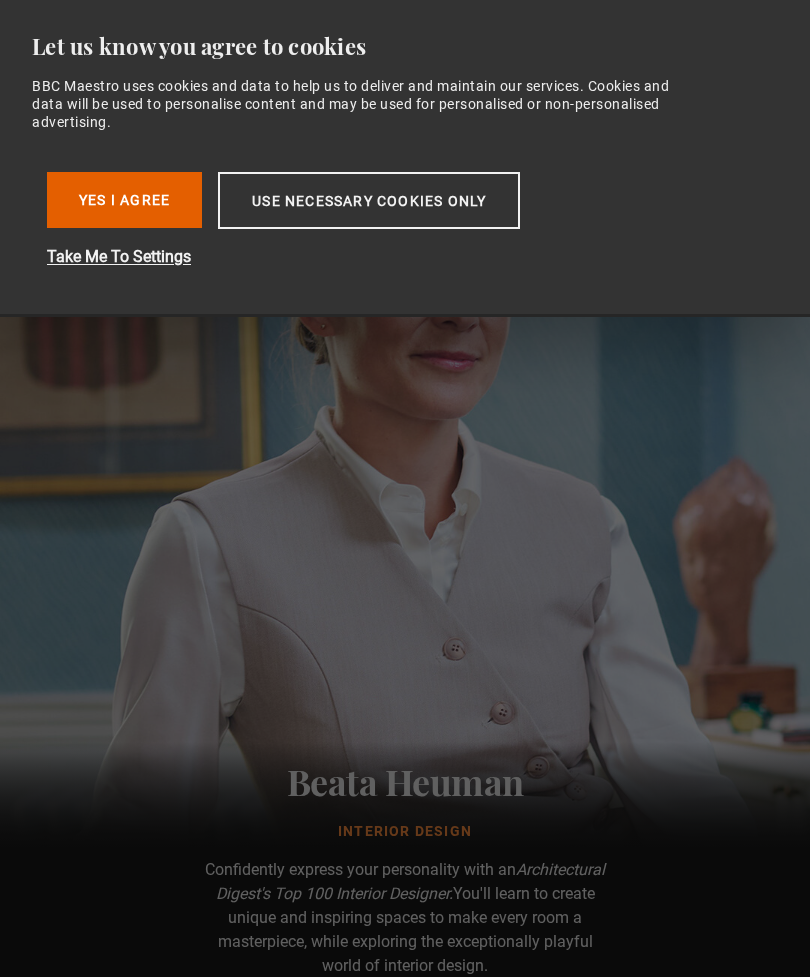 scroll, scrollTop: 0, scrollLeft: 0, axis: both 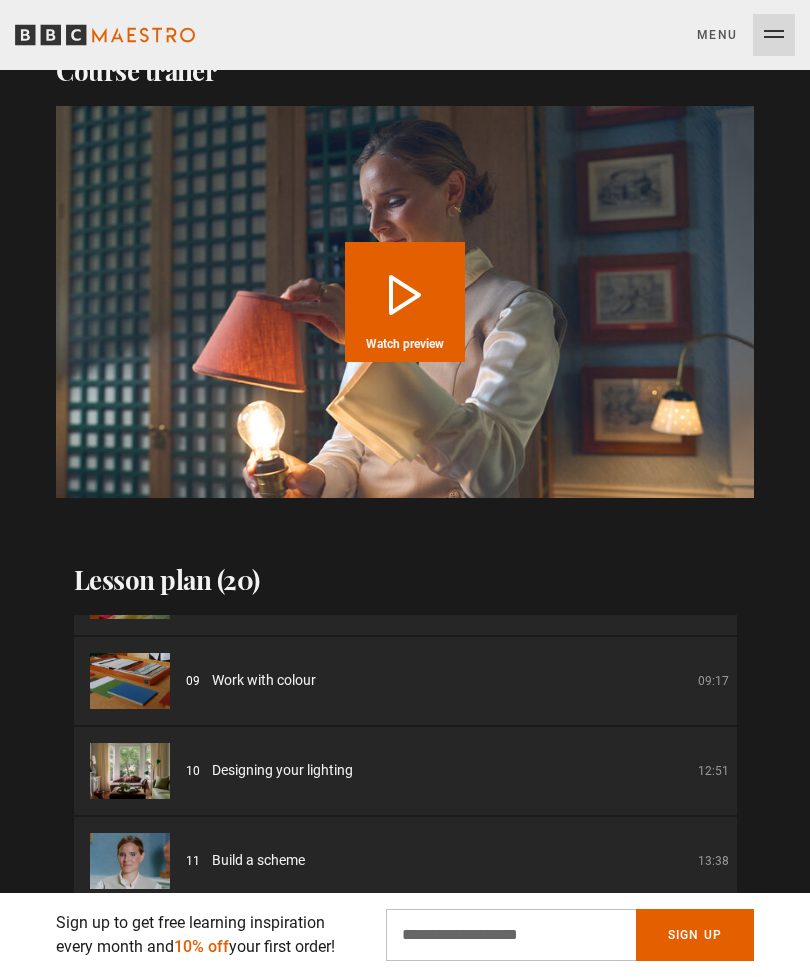 click on "Work with colour" at bounding box center [264, 680] 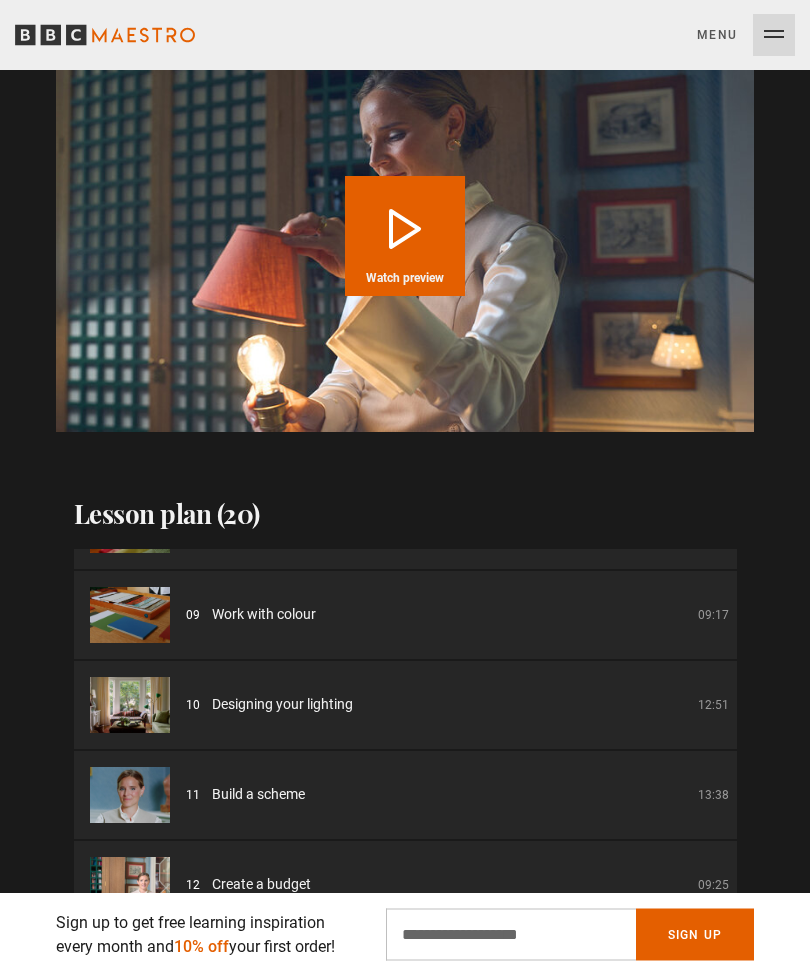 scroll, scrollTop: 2674, scrollLeft: 0, axis: vertical 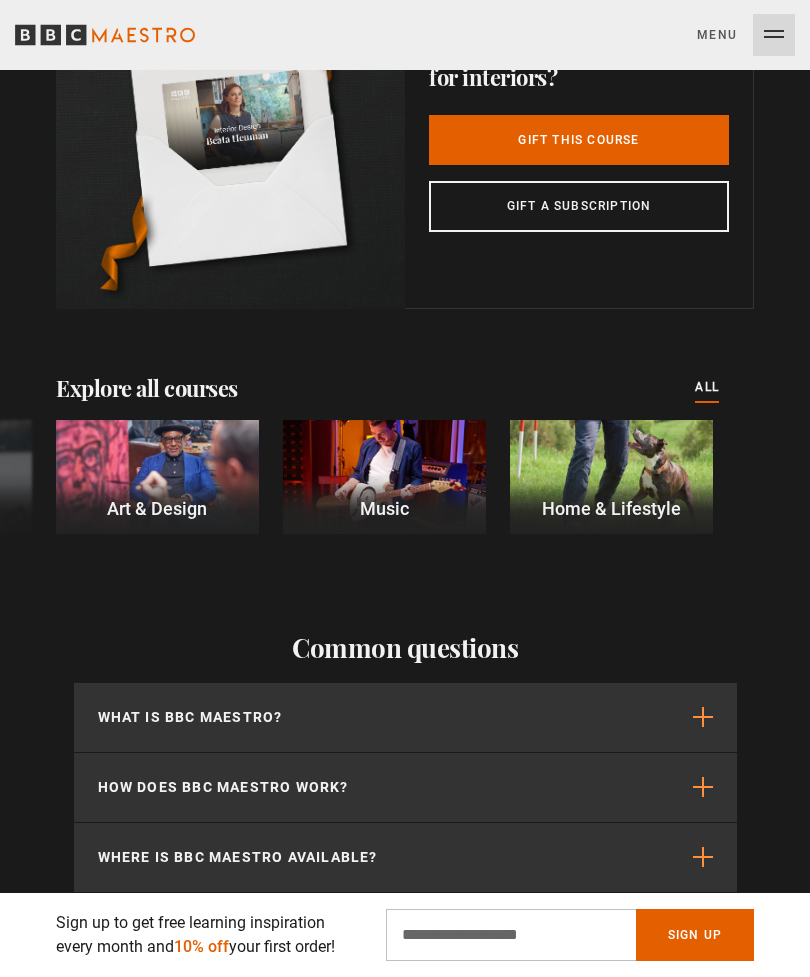 click at bounding box center [611, 477] 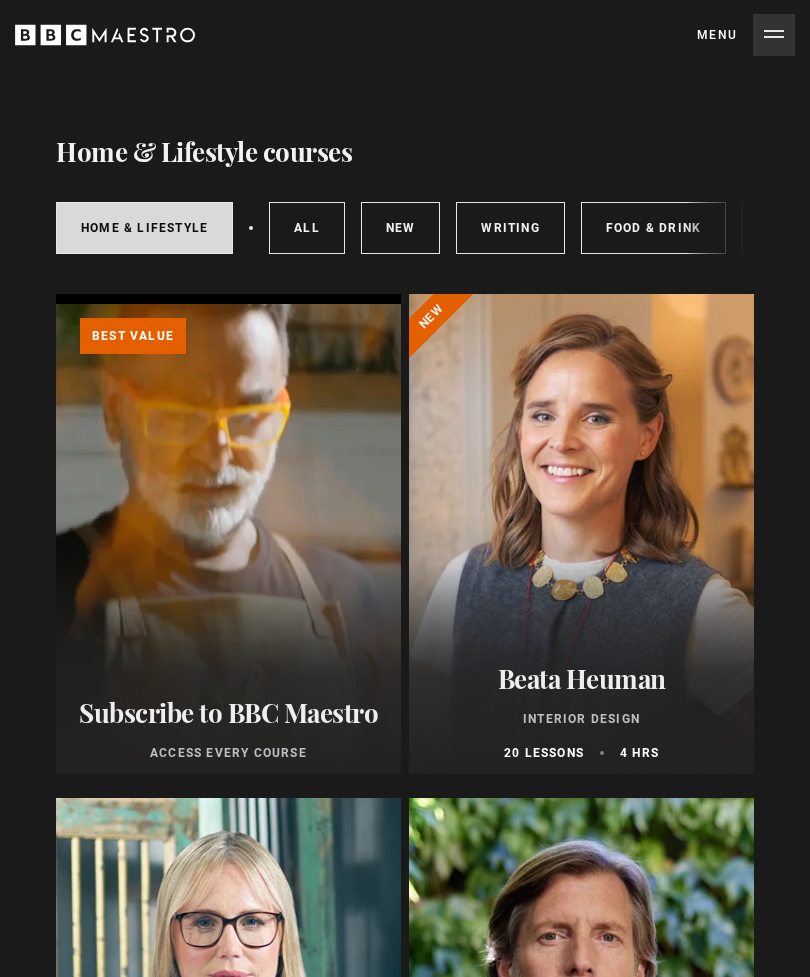 scroll, scrollTop: 257, scrollLeft: 0, axis: vertical 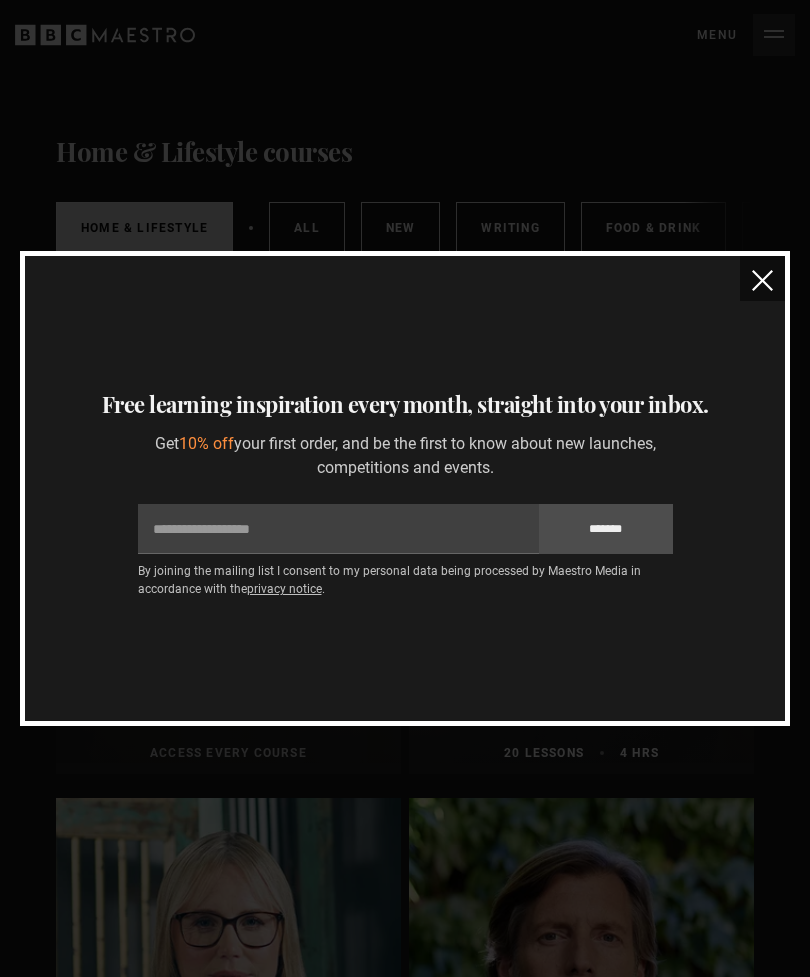 click at bounding box center [762, 280] 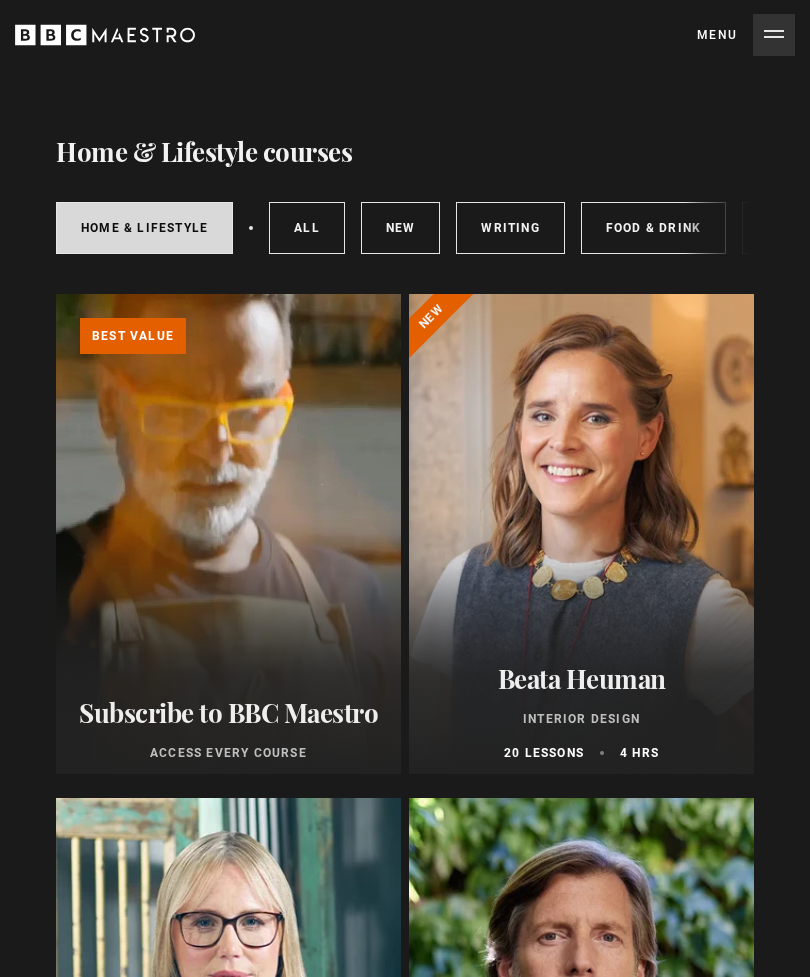 click on "Menu
Close" at bounding box center (746, 35) 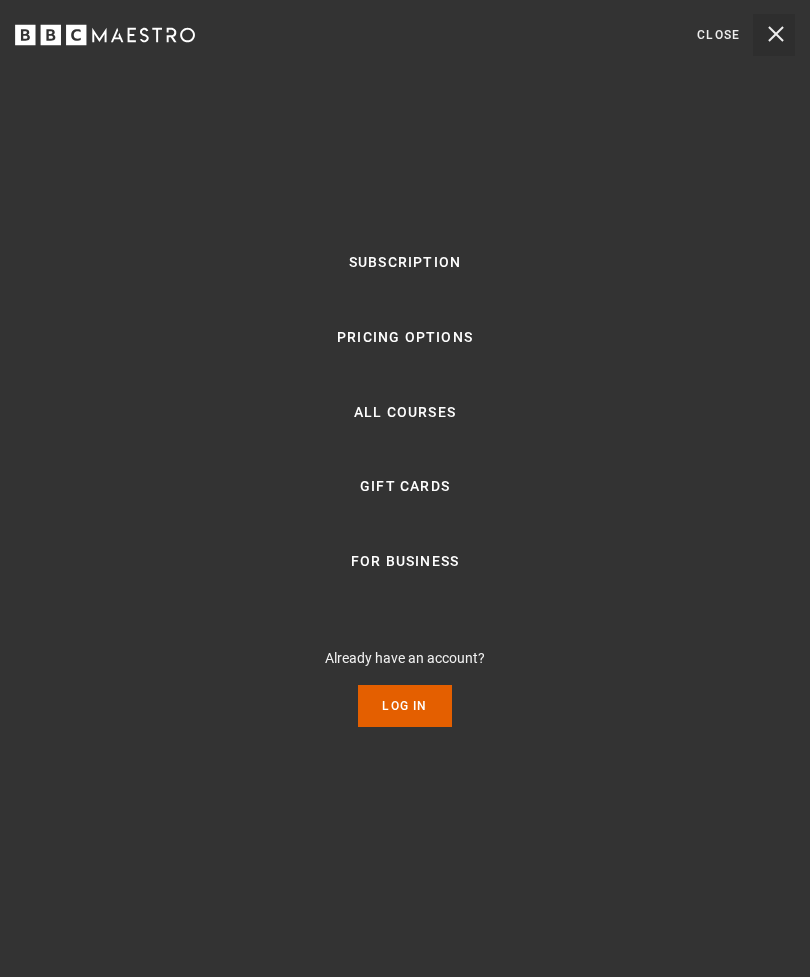 click on "Log In" at bounding box center (404, 706) 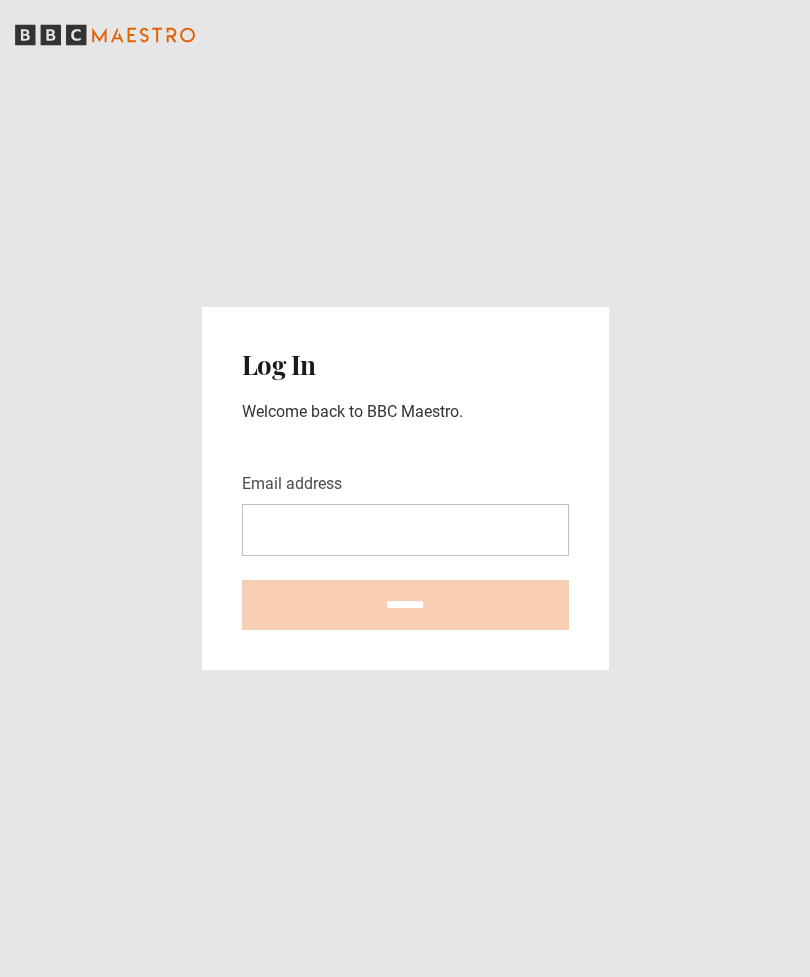 scroll, scrollTop: 0, scrollLeft: 0, axis: both 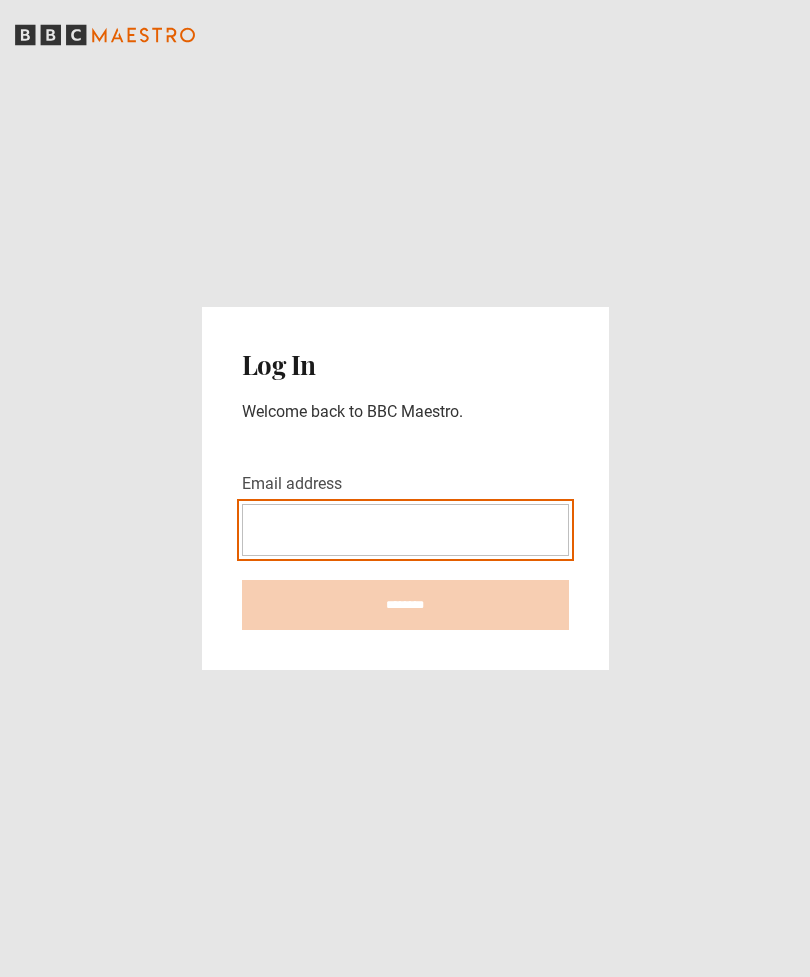 type on "**********" 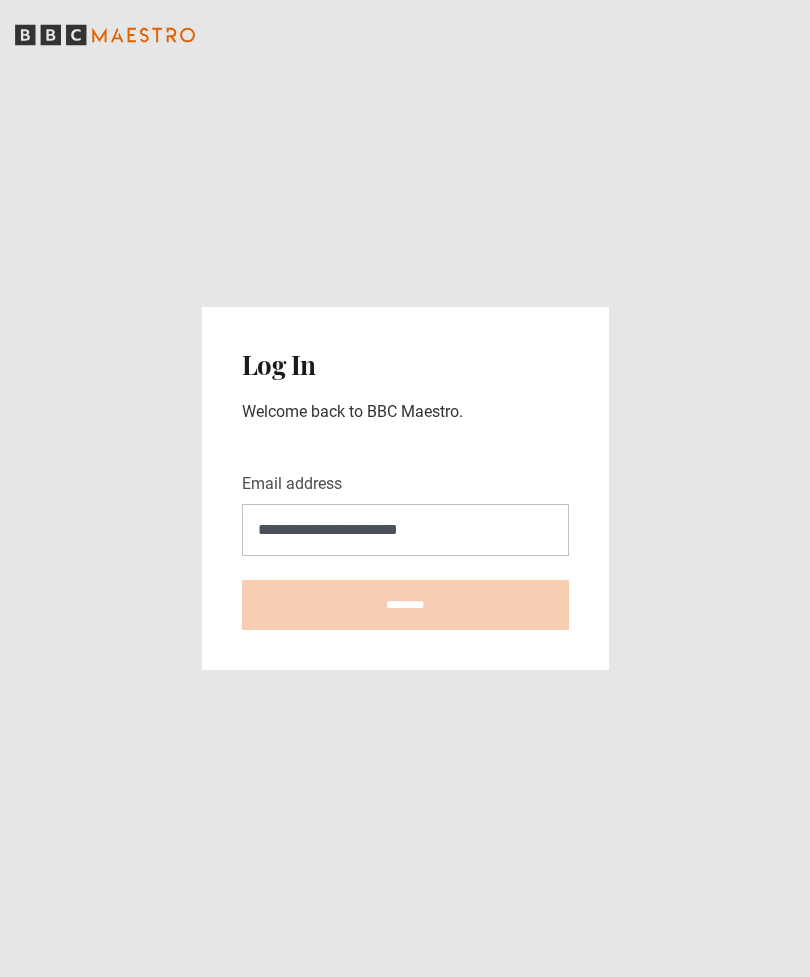 click on "********" at bounding box center [405, 605] 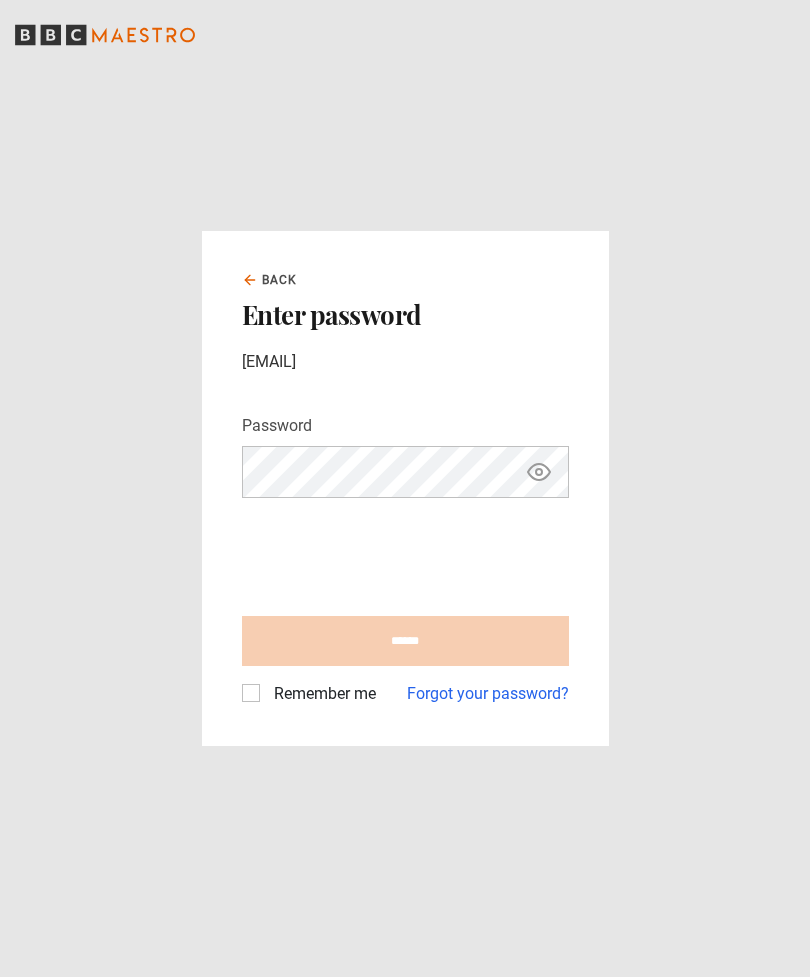 scroll, scrollTop: 0, scrollLeft: 0, axis: both 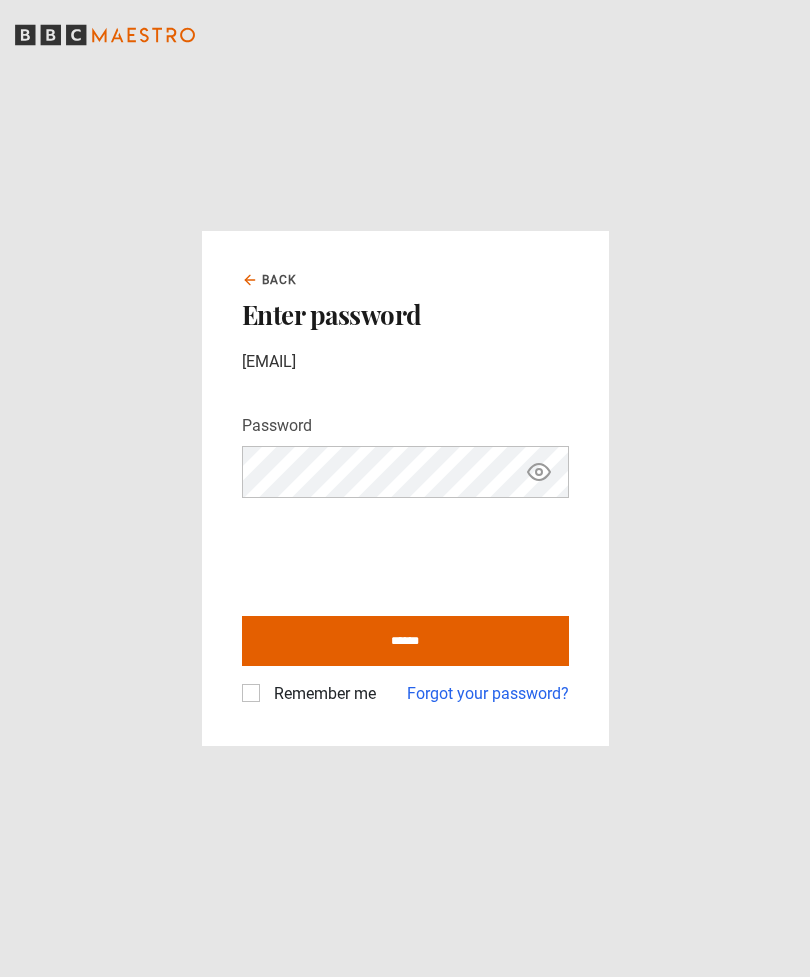 click on "******" at bounding box center (405, 641) 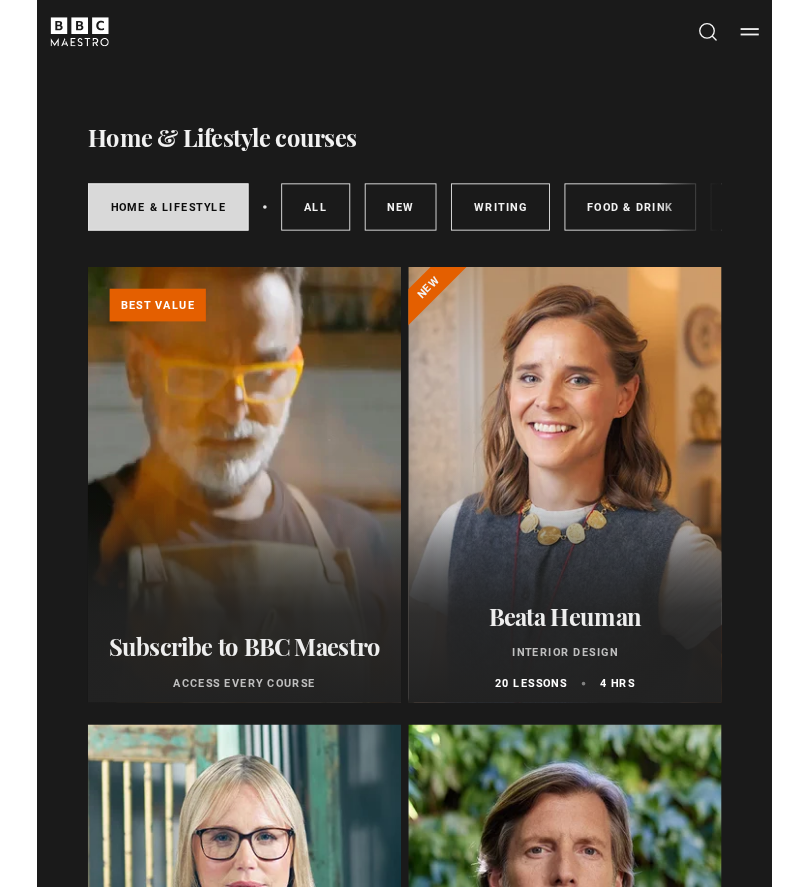 scroll, scrollTop: 0, scrollLeft: 0, axis: both 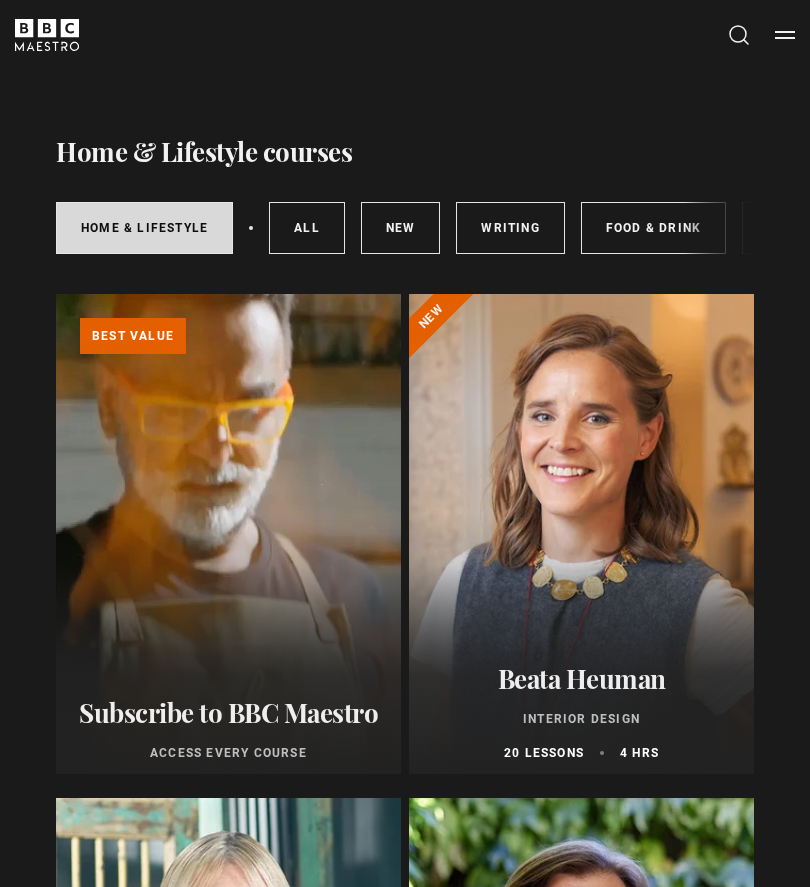 click at bounding box center [581, 534] 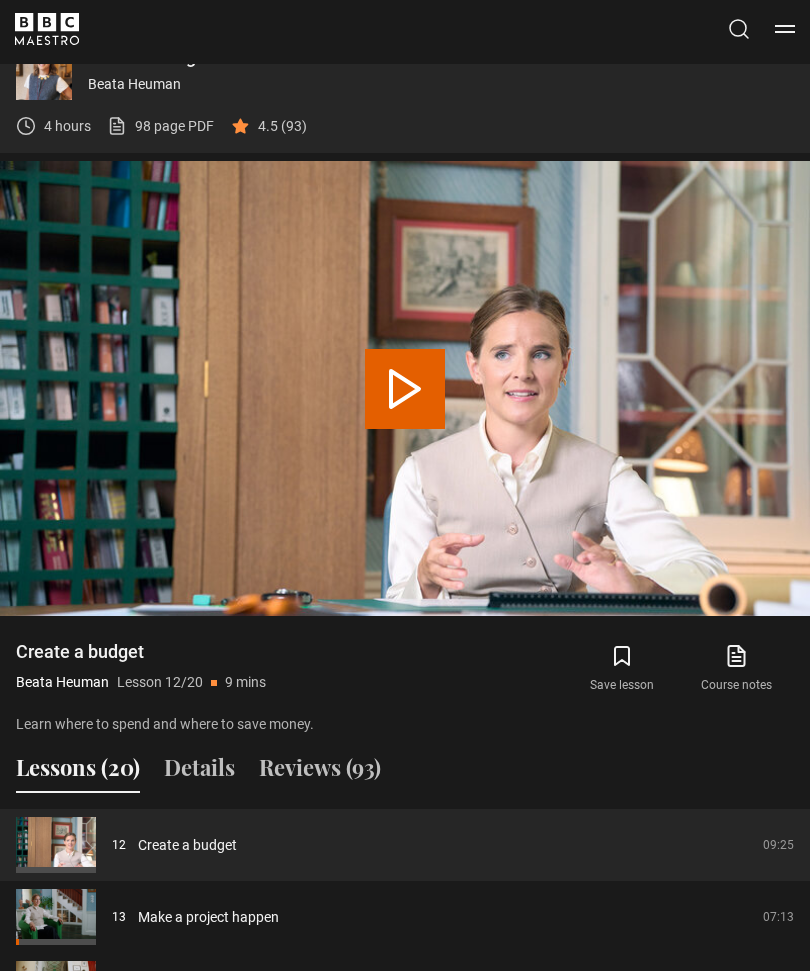 scroll, scrollTop: 0, scrollLeft: 0, axis: both 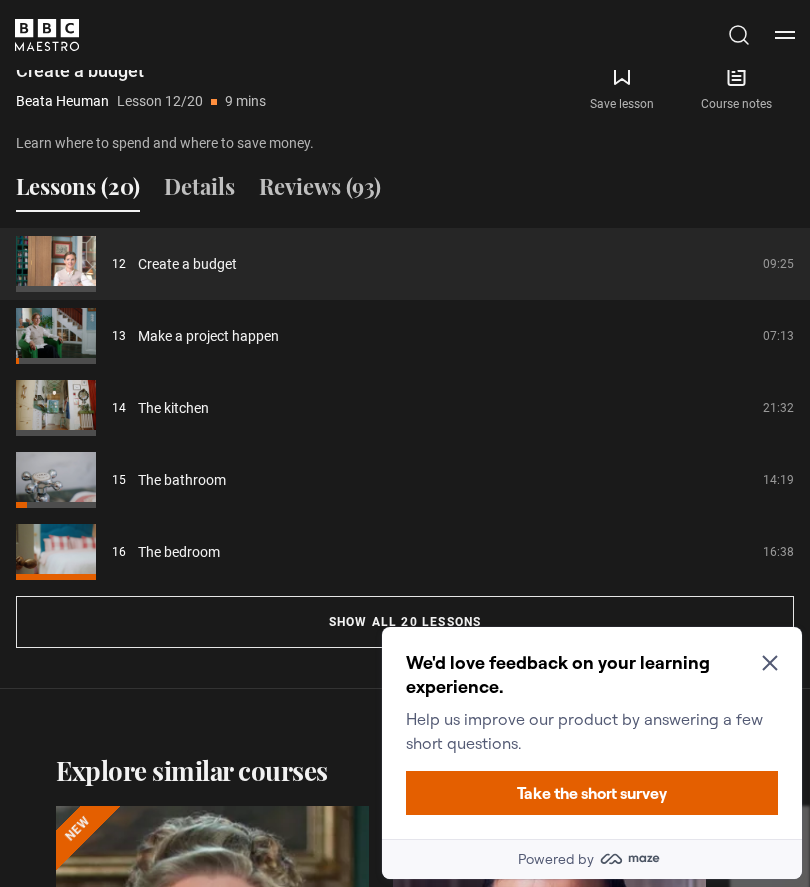 click on "Show all 20 lessons" at bounding box center (405, 622) 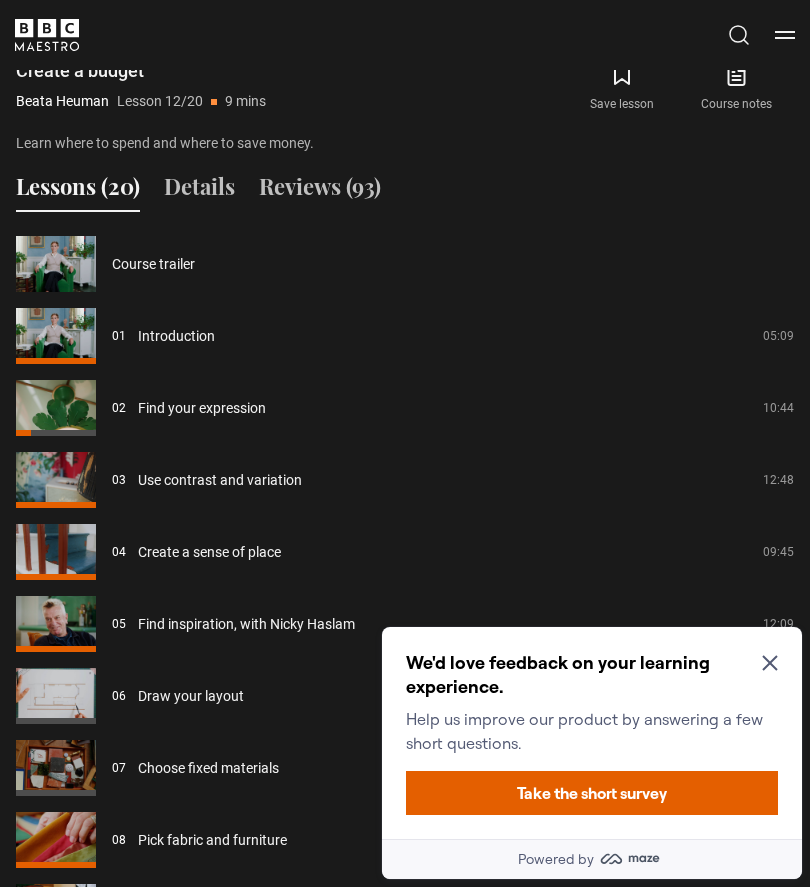 click 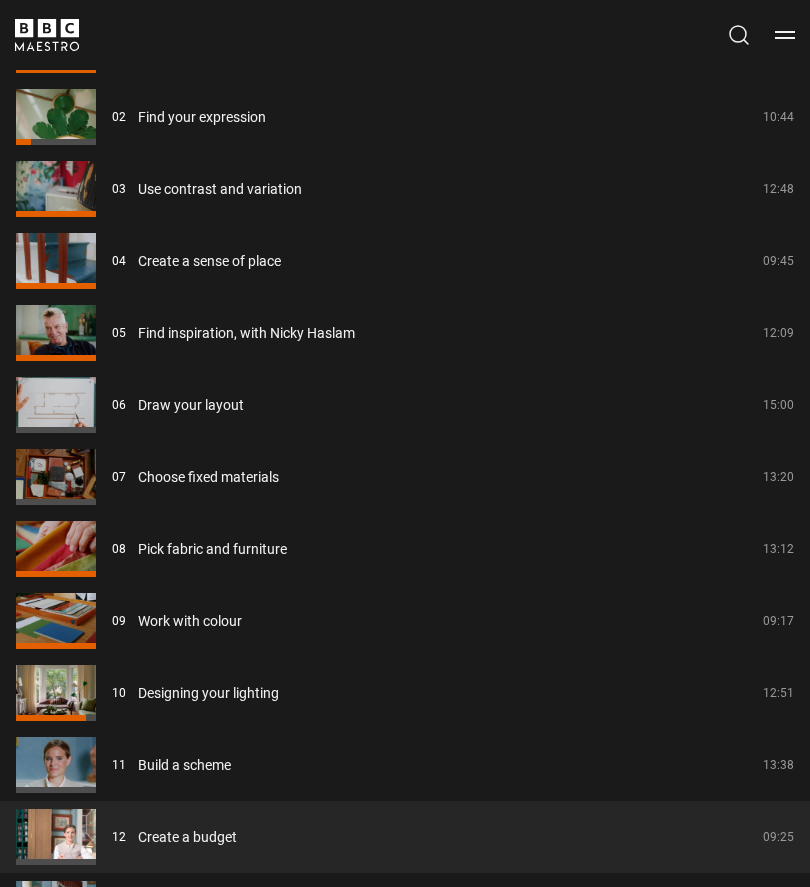 scroll, scrollTop: 2151, scrollLeft: 0, axis: vertical 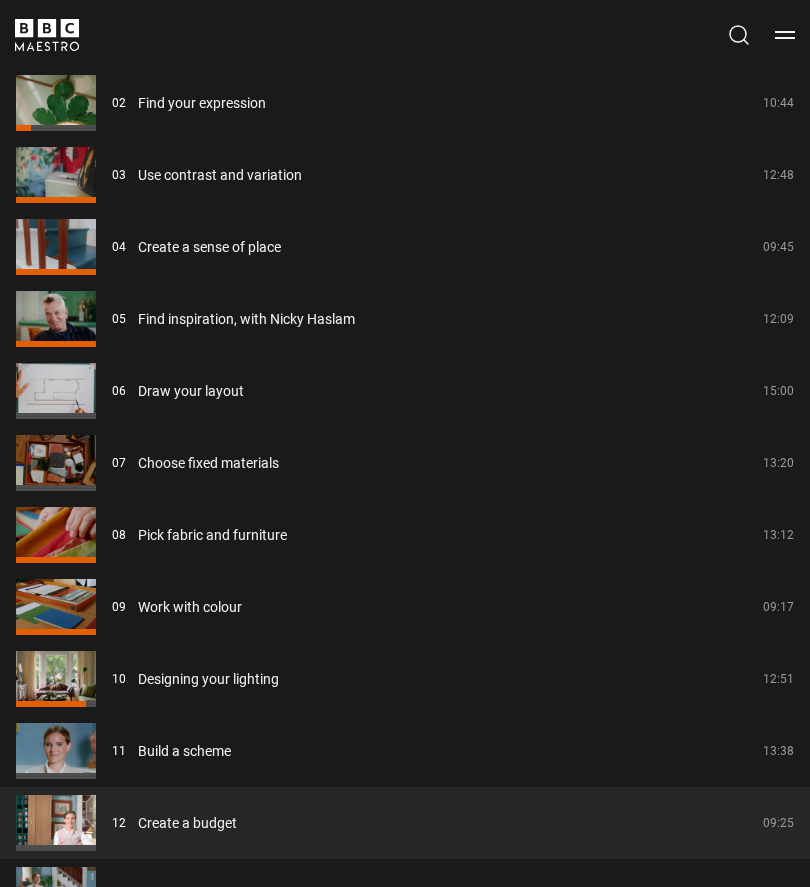 click on "Work with colour" at bounding box center (190, 607) 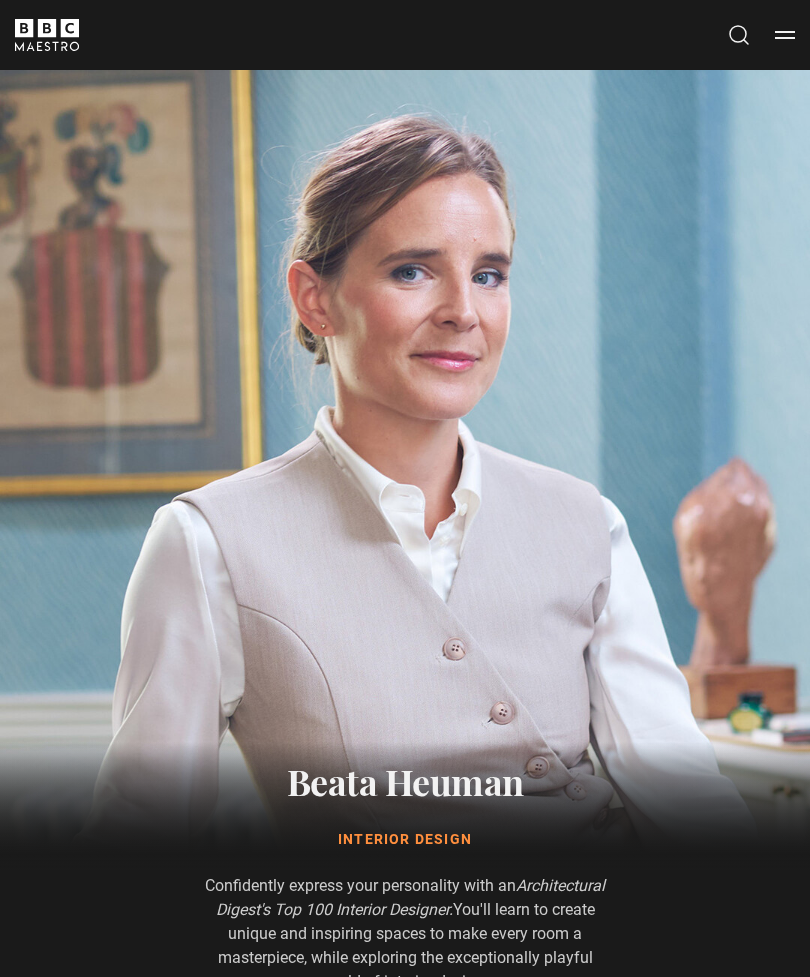 scroll, scrollTop: 1259, scrollLeft: 0, axis: vertical 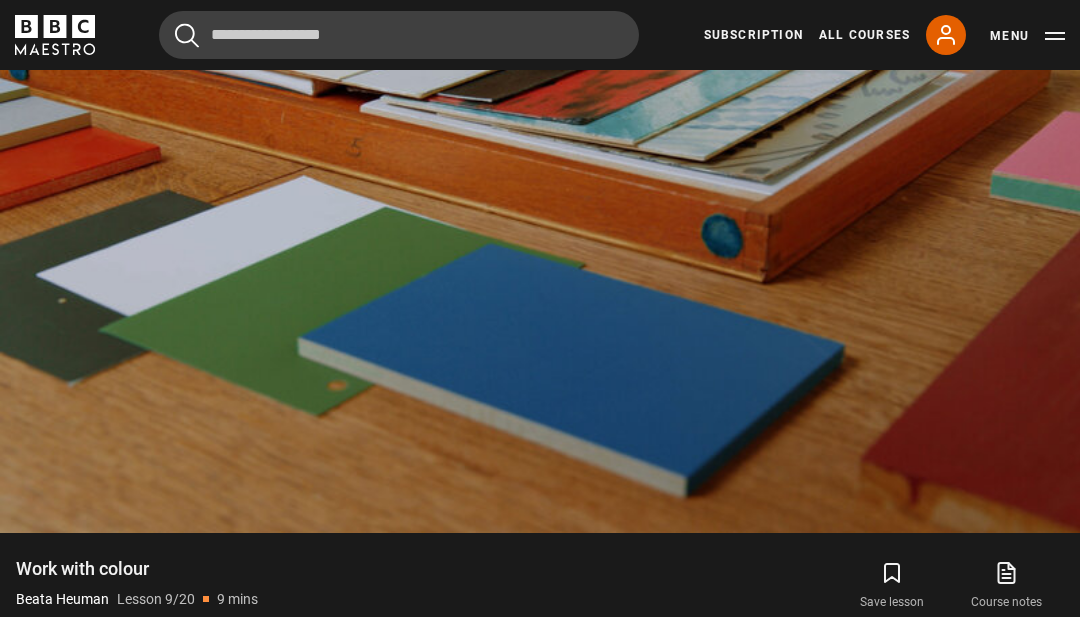 click on "Video Player is loading. Play Lesson Work with colour 10s Skip Back 10 seconds Pause 10s Skip Forward 10 seconds Loaded :  5.37% Pause Mute Current Time  0:08 - Duration  9:17
Beata Heuman
Lesson 9
Work with colour
1x Playback Rate 2x 1.5x 1x , selected 0.5x Captions captions off , selected English  Captions This is a modal window.
Lesson Completed
Up next
Designing your lighting
Cancel
Do you want to save this lesson?
Save lesson" at bounding box center (540, 229) 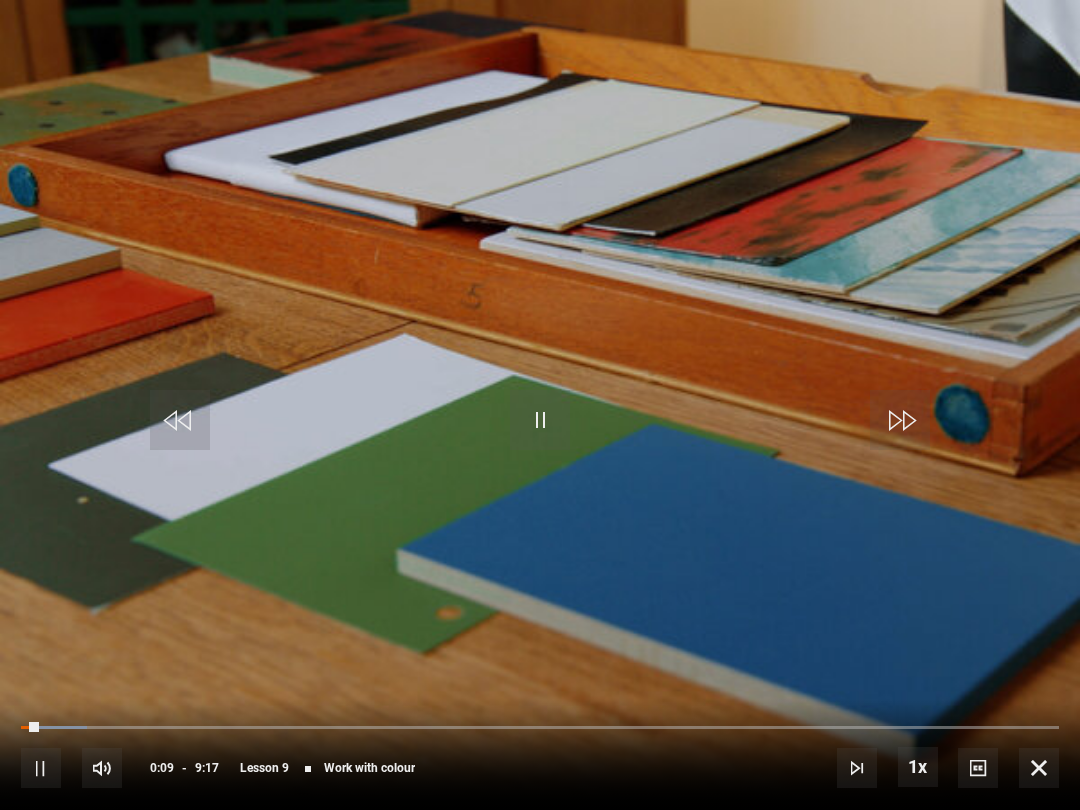 scroll, scrollTop: 0, scrollLeft: 0, axis: both 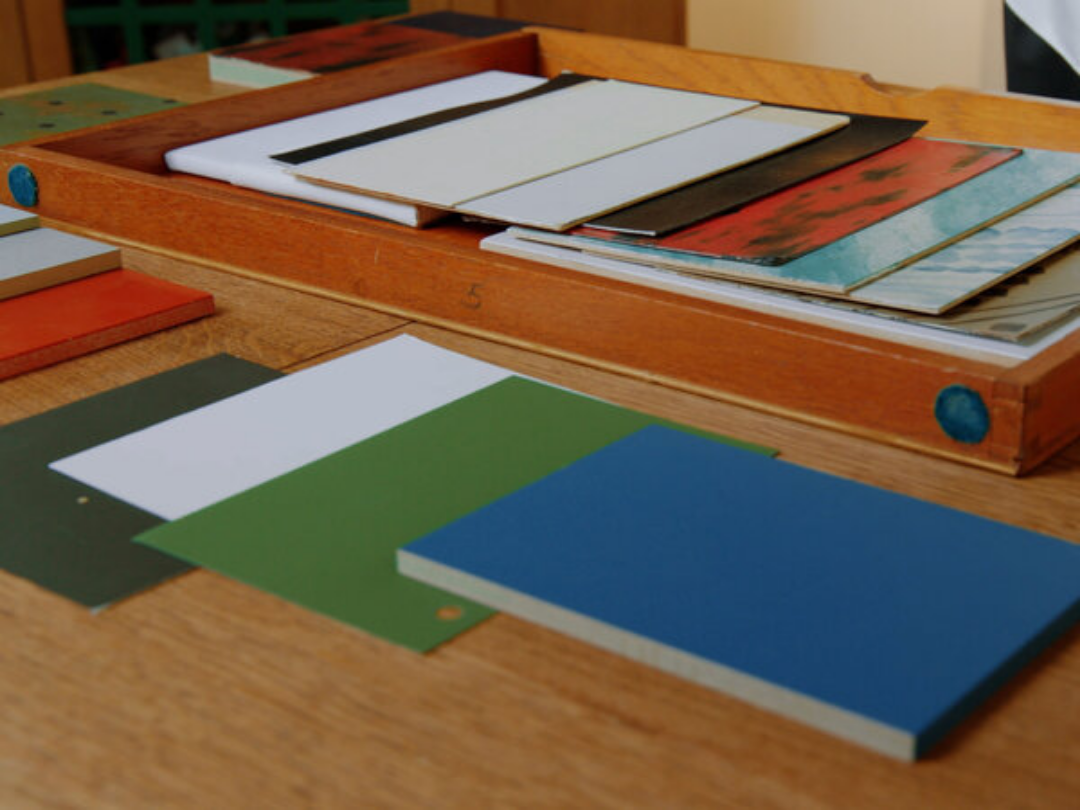 click on "Video Player is loading. Play Lesson Work with colour 10s Skip Back 10 seconds Pause 10s Skip Forward 10 seconds Loaded :  68.18% Pause Mute Current Time  5:33 - Duration  9:17
Beata Heuman
Lesson 9
Work with colour
1x Playback Rate 2x 1.5x 1x , selected 0.5x Captions captions off , selected English  Captions This is a modal window.
Lesson Completed
Up next
Designing your lighting
Cancel
Do you want to save this lesson?
Save lesson" at bounding box center [540, 405] 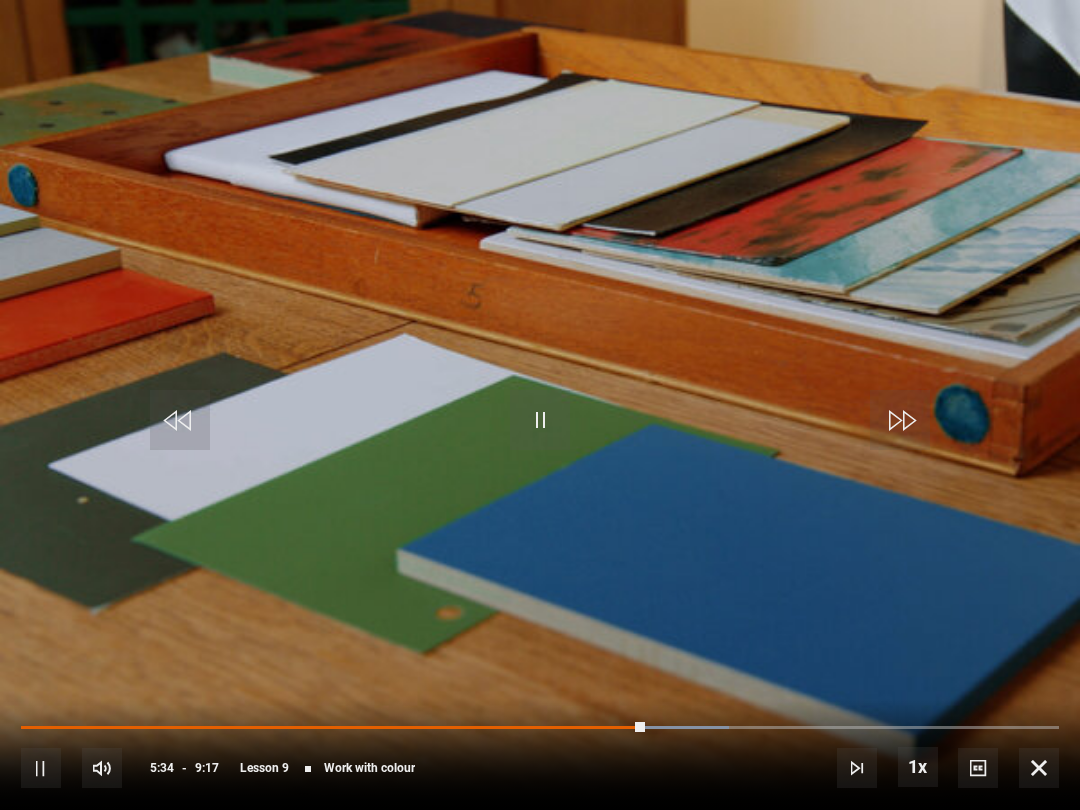 click at bounding box center [333, 728] 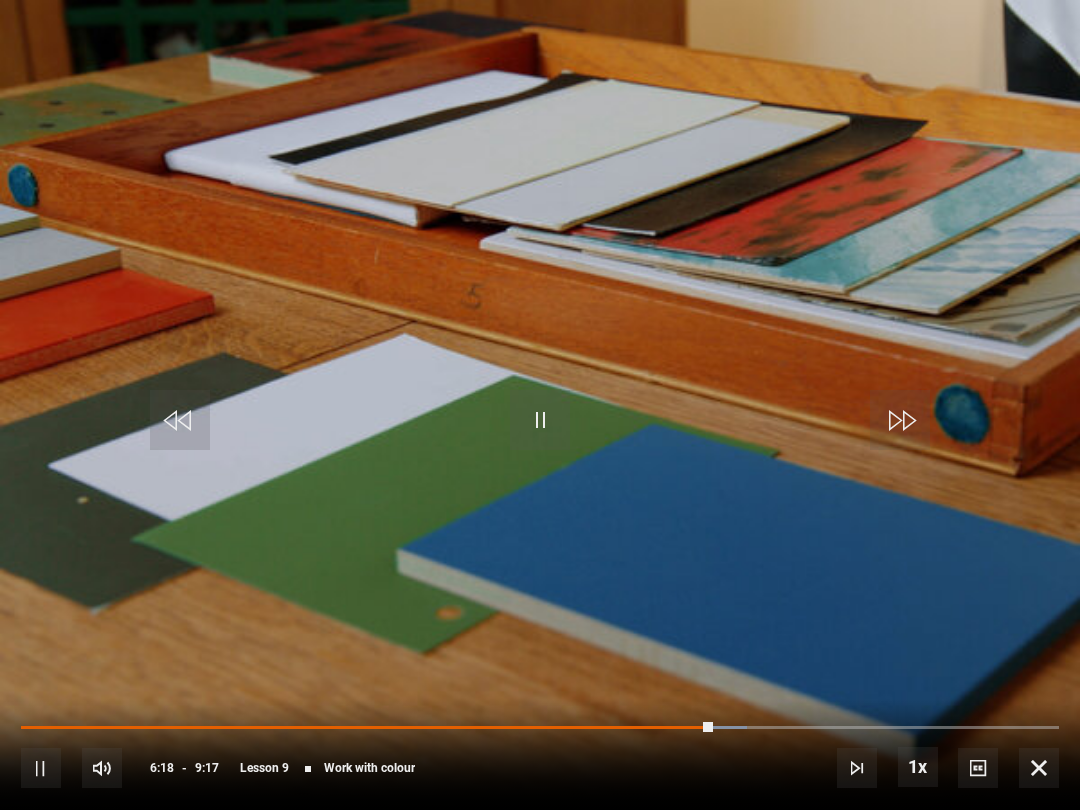 click at bounding box center (668, 728) 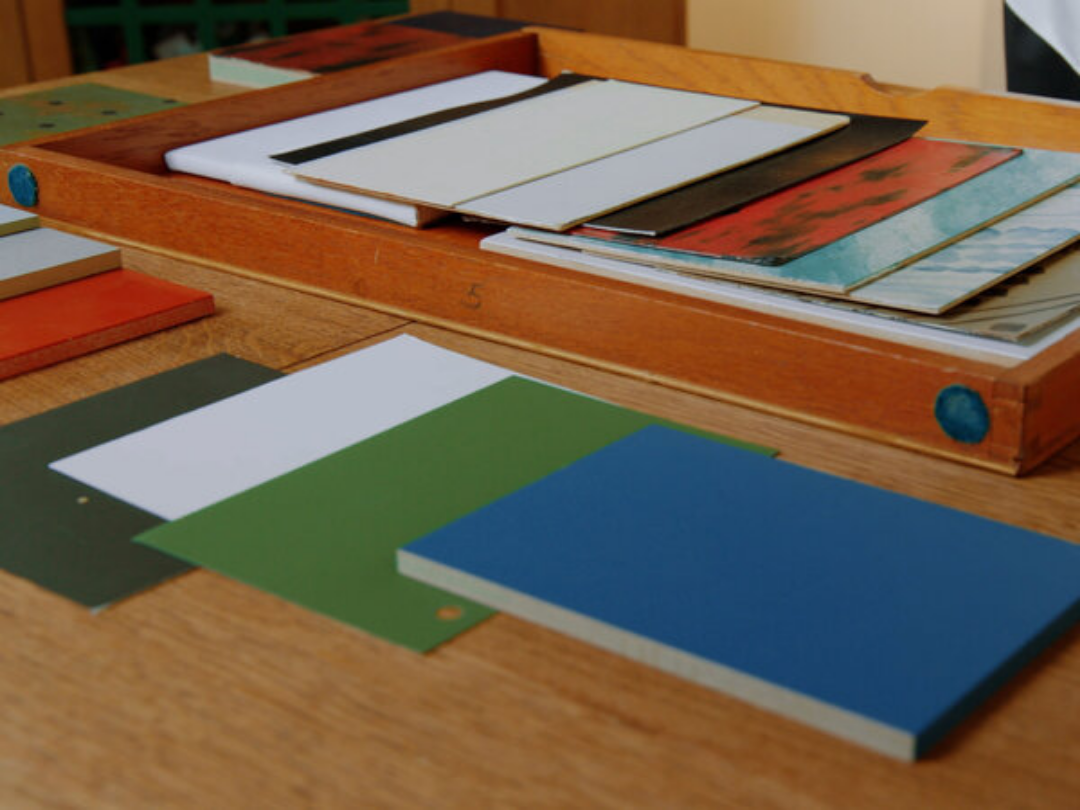 click on "10s Skip Back 10 seconds Pause 10s Skip Forward 10 seconds Loaded :  77.26% Pause Mute Current Time  7:03 - Duration  9:17
Beata Heuman
Lesson 9
Work with colour
1x Playback Rate 2x 1.5x 1x , selected 0.5x Captions captions off , selected English  Captions" at bounding box center (540, 754) 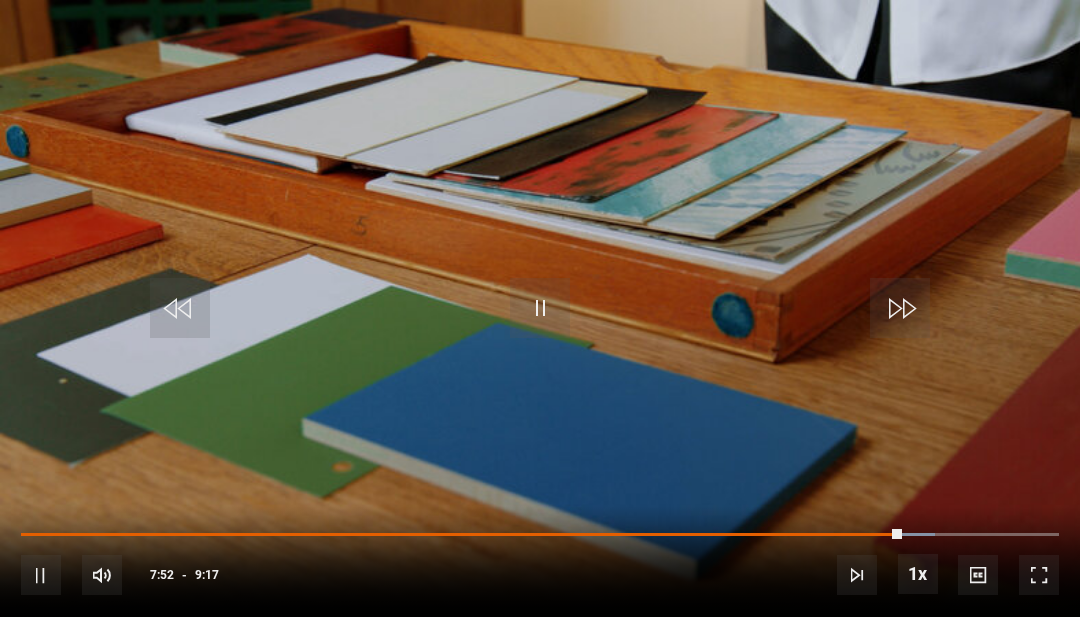 scroll, scrollTop: 1469, scrollLeft: 0, axis: vertical 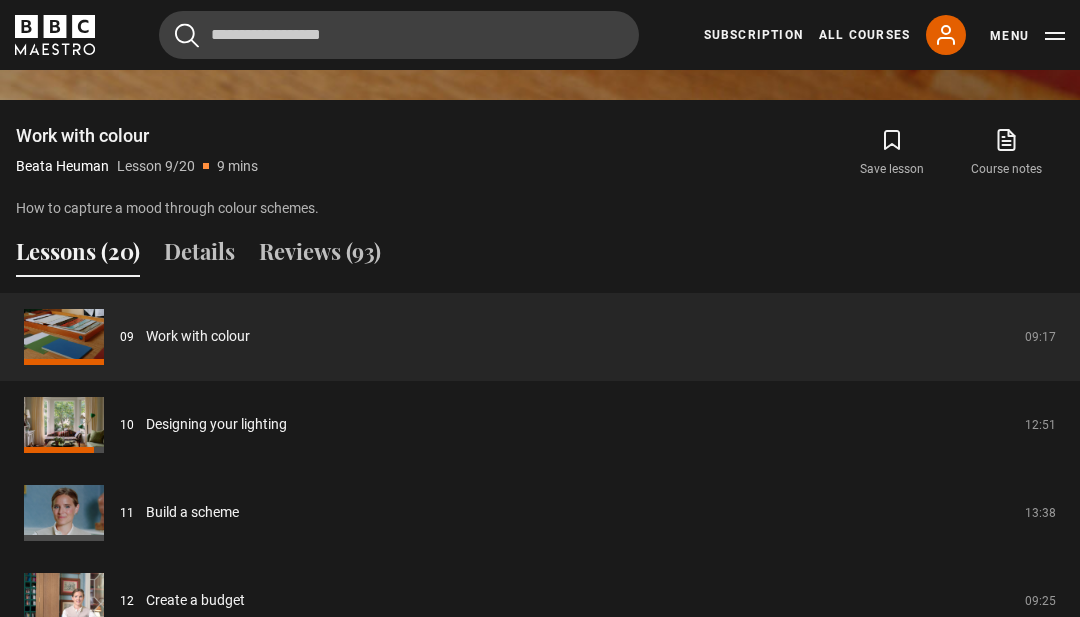 click on "Build a scheme" at bounding box center [192, 512] 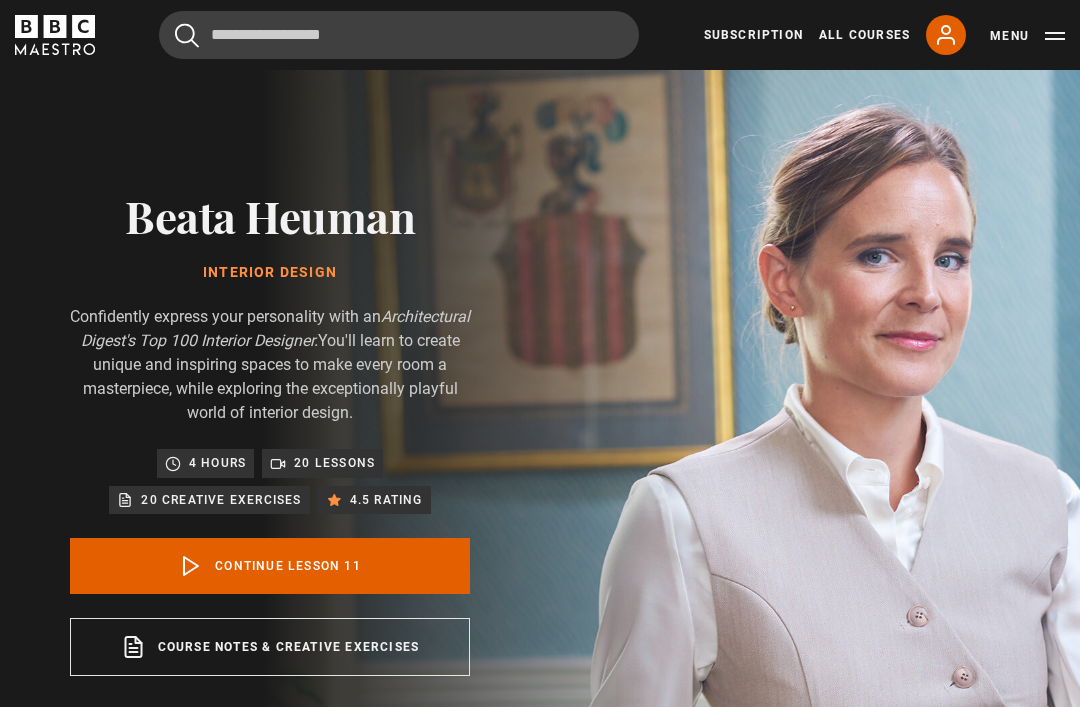 scroll, scrollTop: 794, scrollLeft: 0, axis: vertical 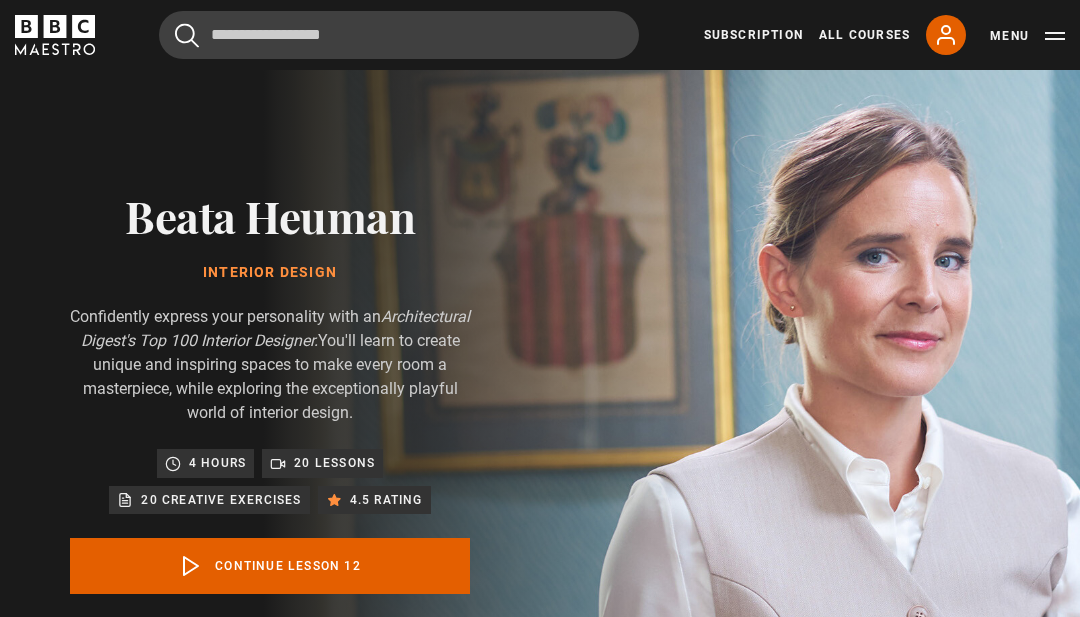 click on "Continue lesson 12" at bounding box center (270, 566) 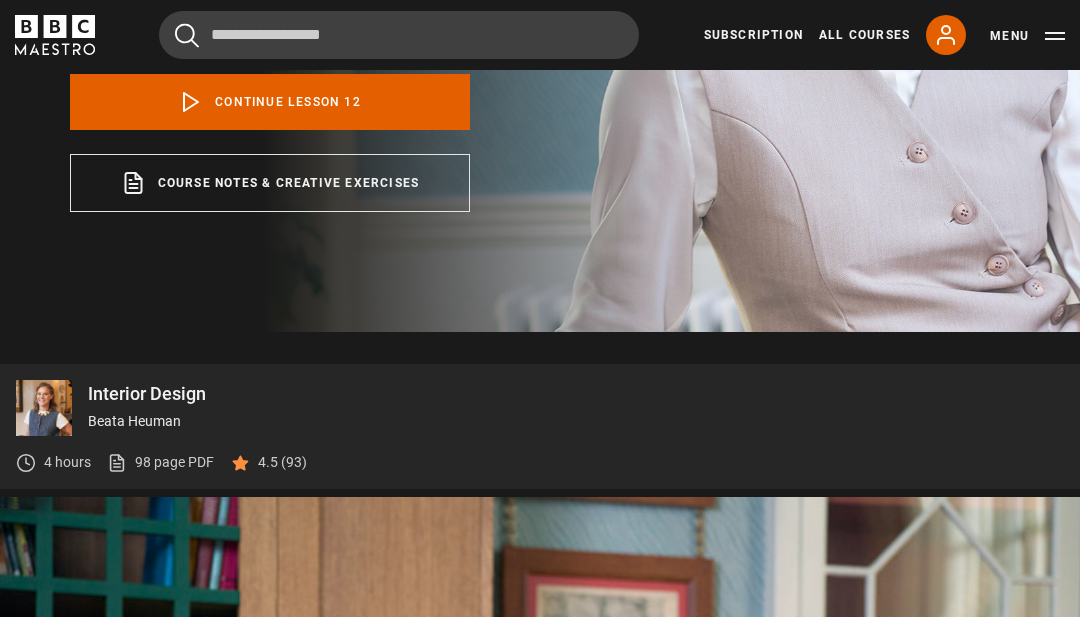 scroll, scrollTop: 860, scrollLeft: 0, axis: vertical 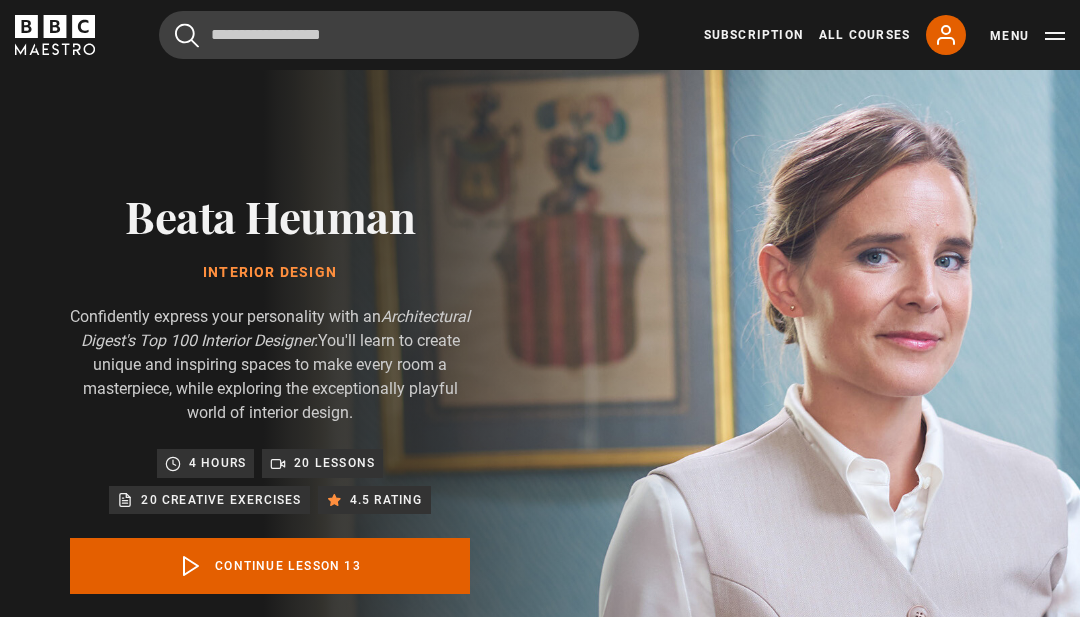 click on "Continue lesson 13" at bounding box center (270, 566) 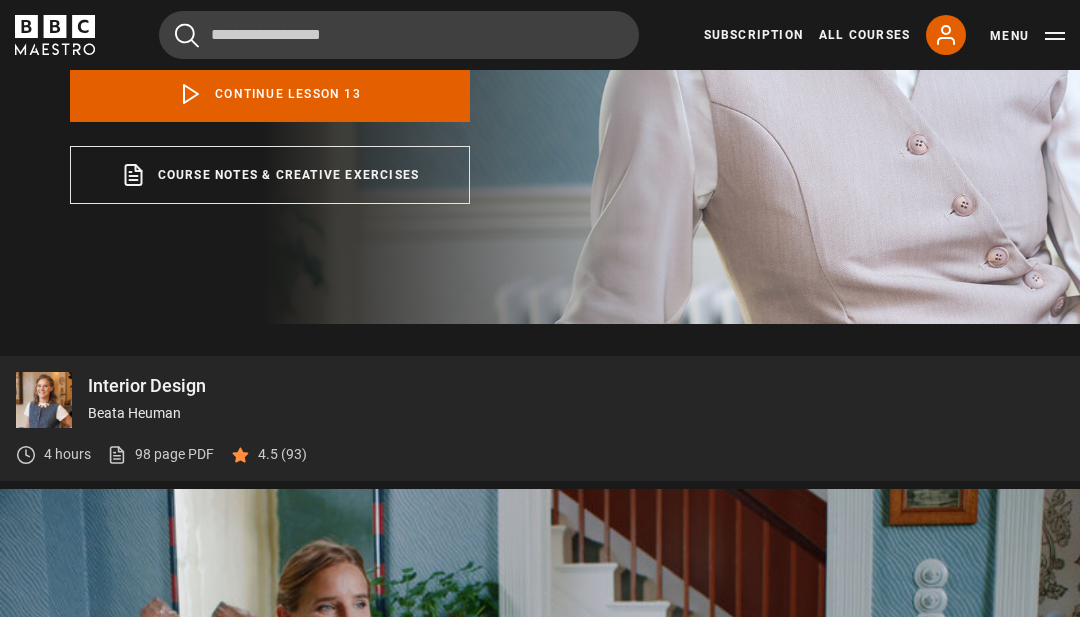 scroll, scrollTop: 860, scrollLeft: 0, axis: vertical 